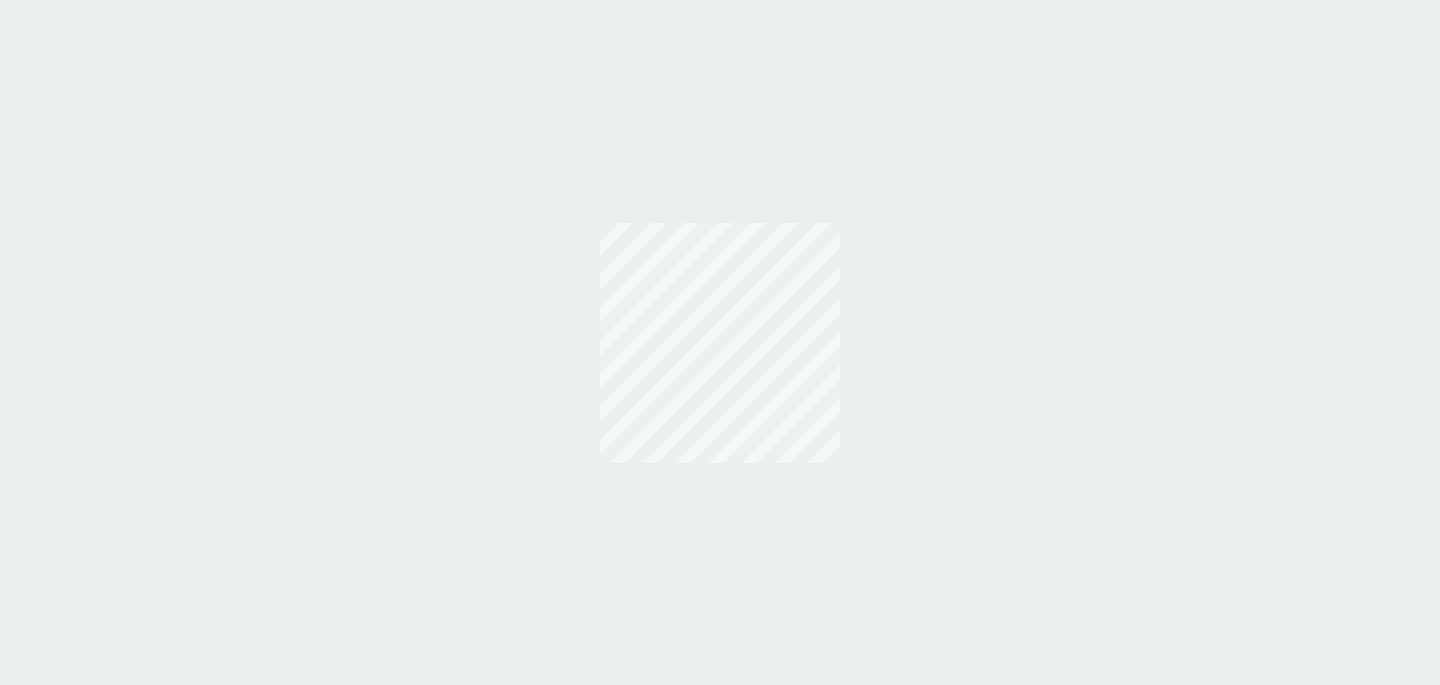 scroll, scrollTop: 0, scrollLeft: 0, axis: both 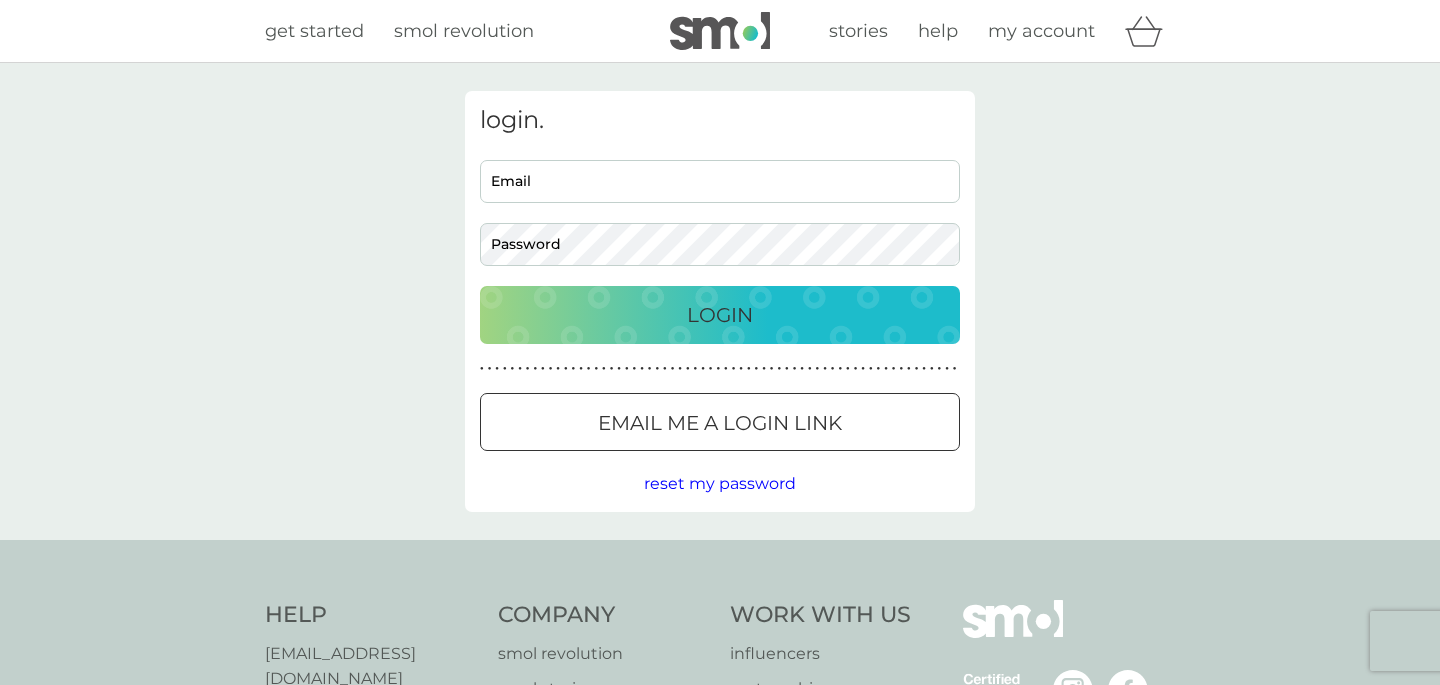 type on "[EMAIL_ADDRESS][DOMAIN_NAME]" 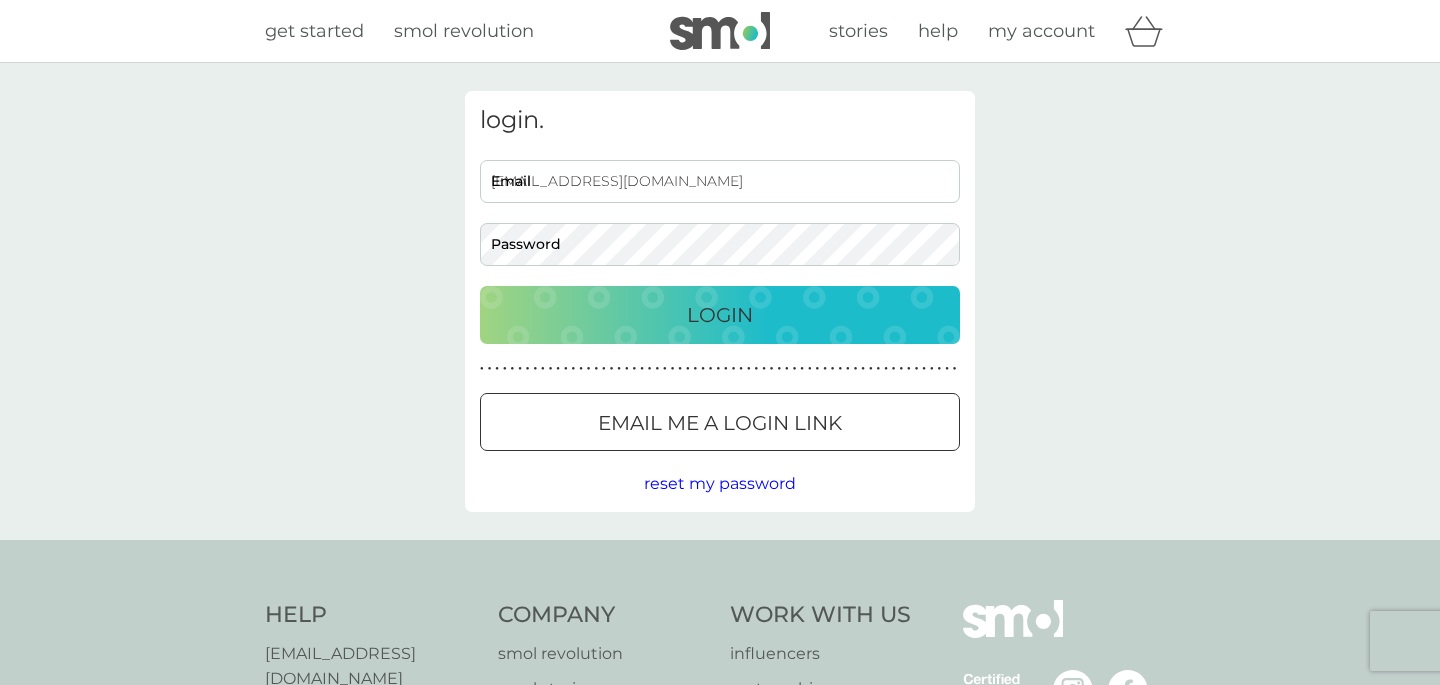 click on "Email me a login link" at bounding box center [720, 423] 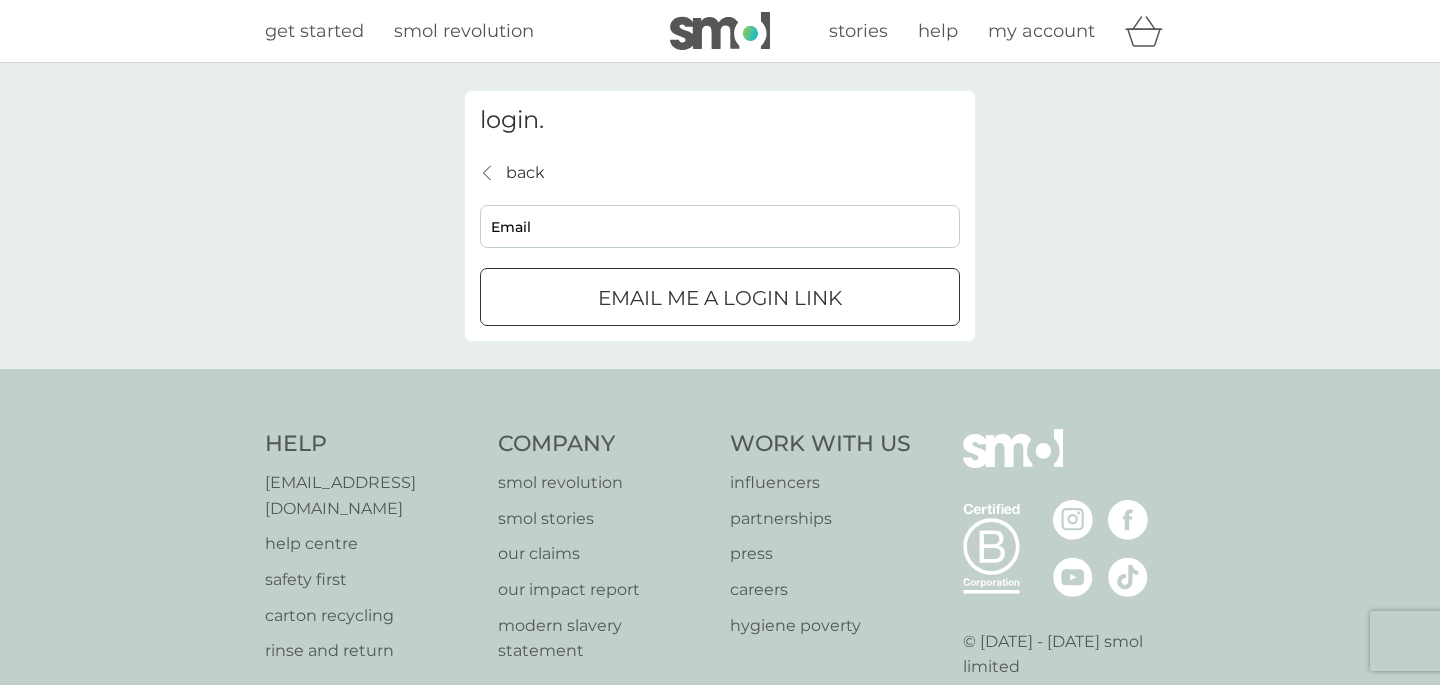 click on "Email" at bounding box center [720, 226] 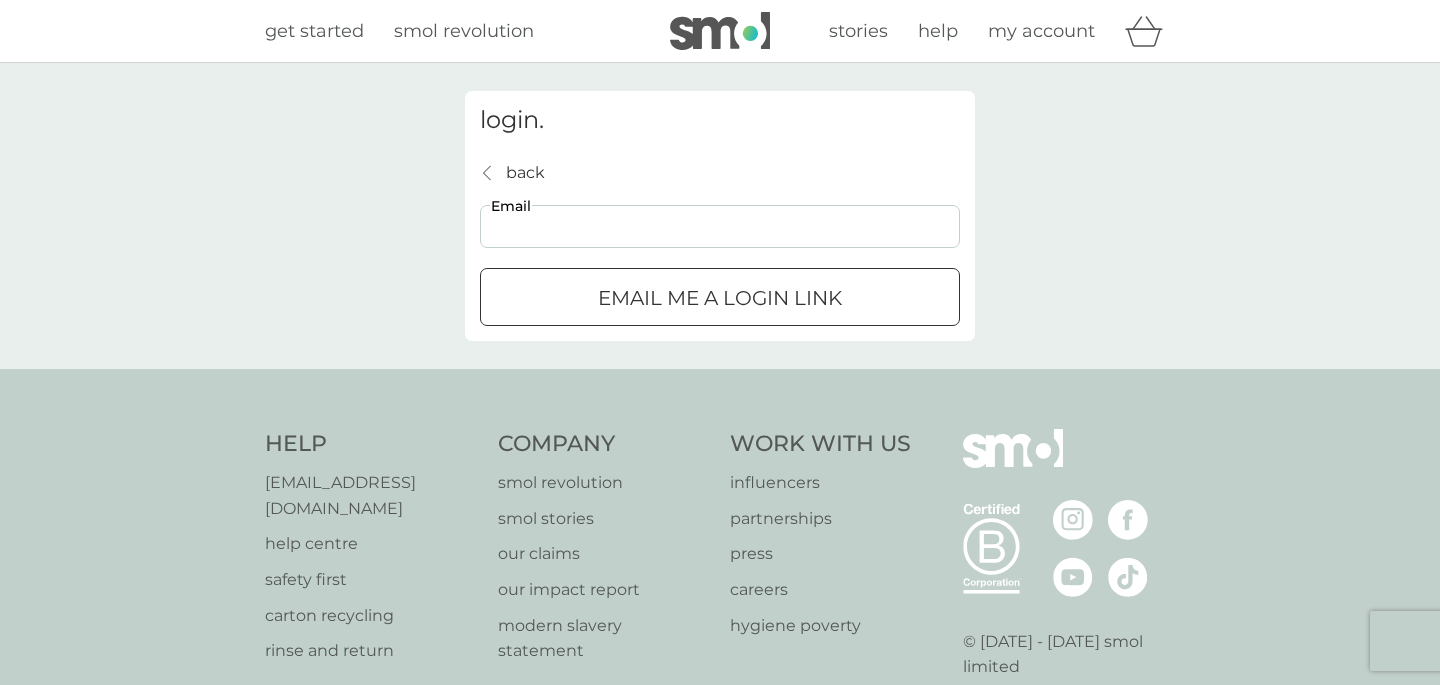type on "[EMAIL_ADDRESS][DOMAIN_NAME]" 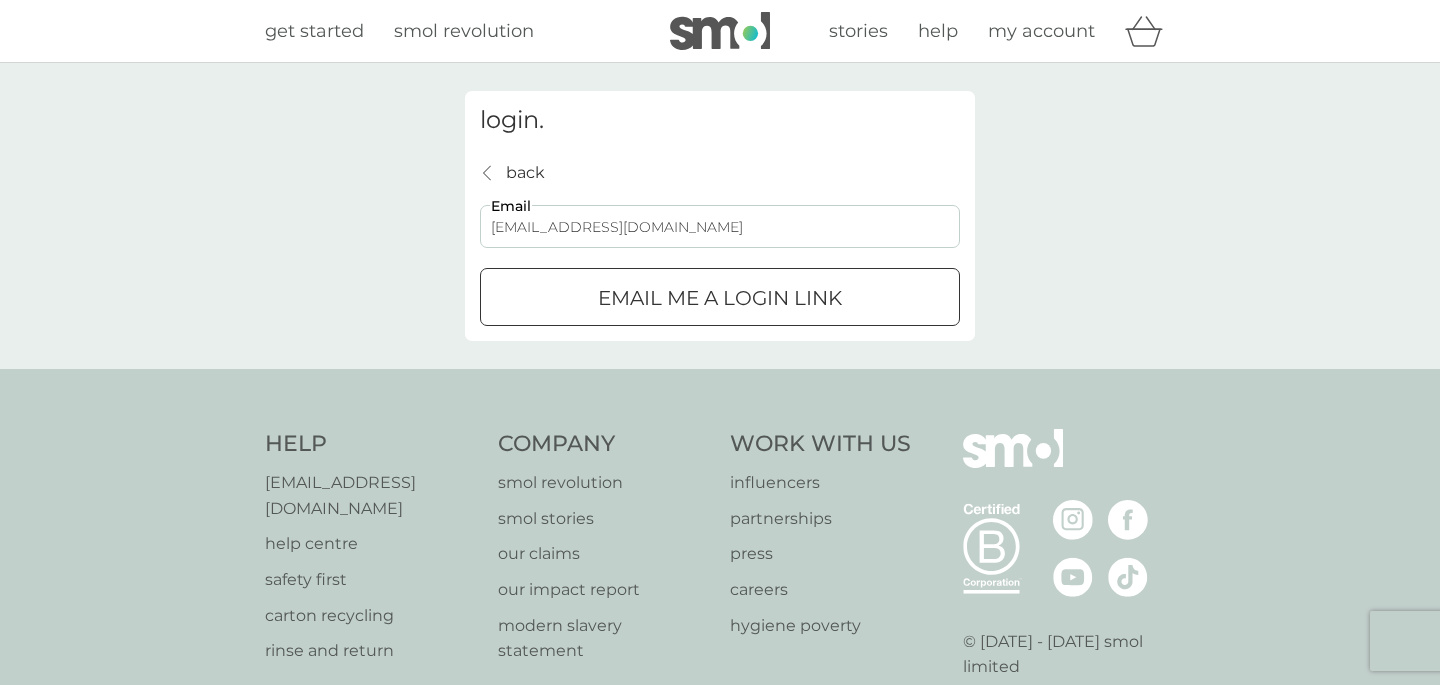 click on "Email me a login link" at bounding box center [720, 298] 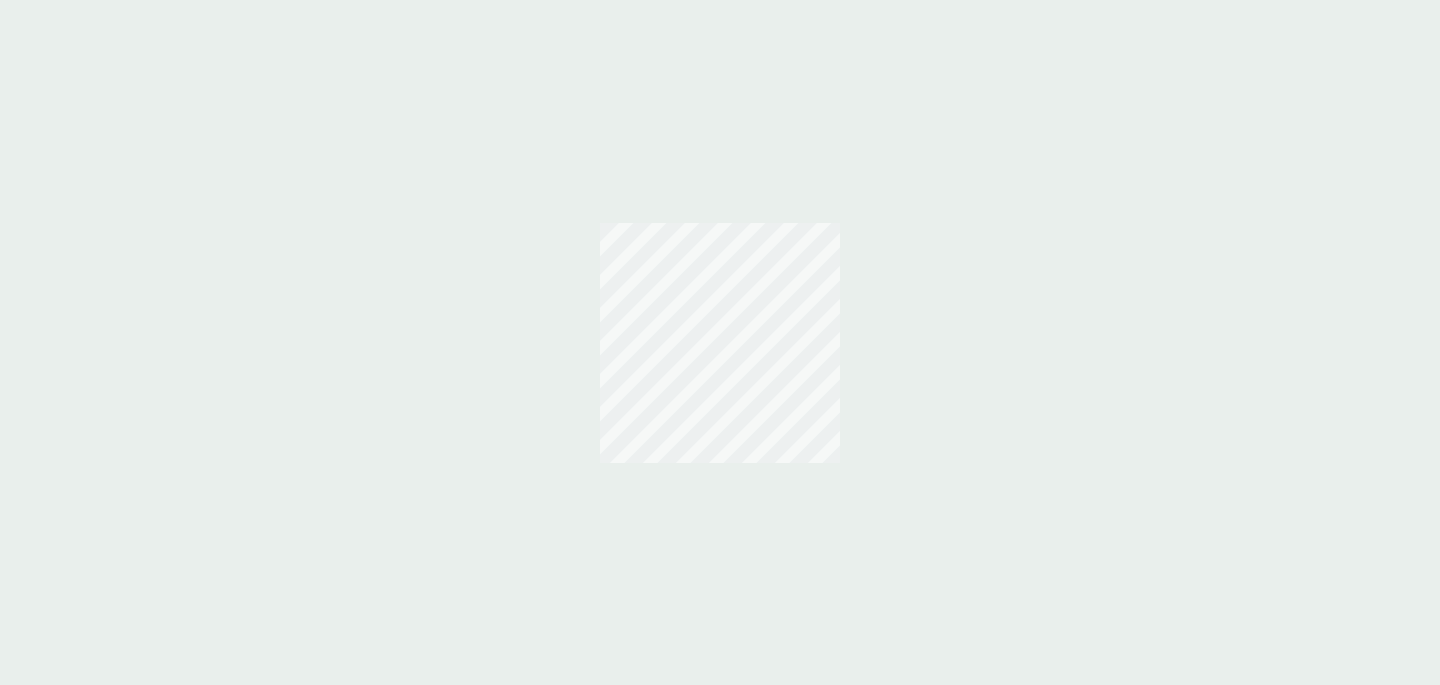 scroll, scrollTop: 0, scrollLeft: 0, axis: both 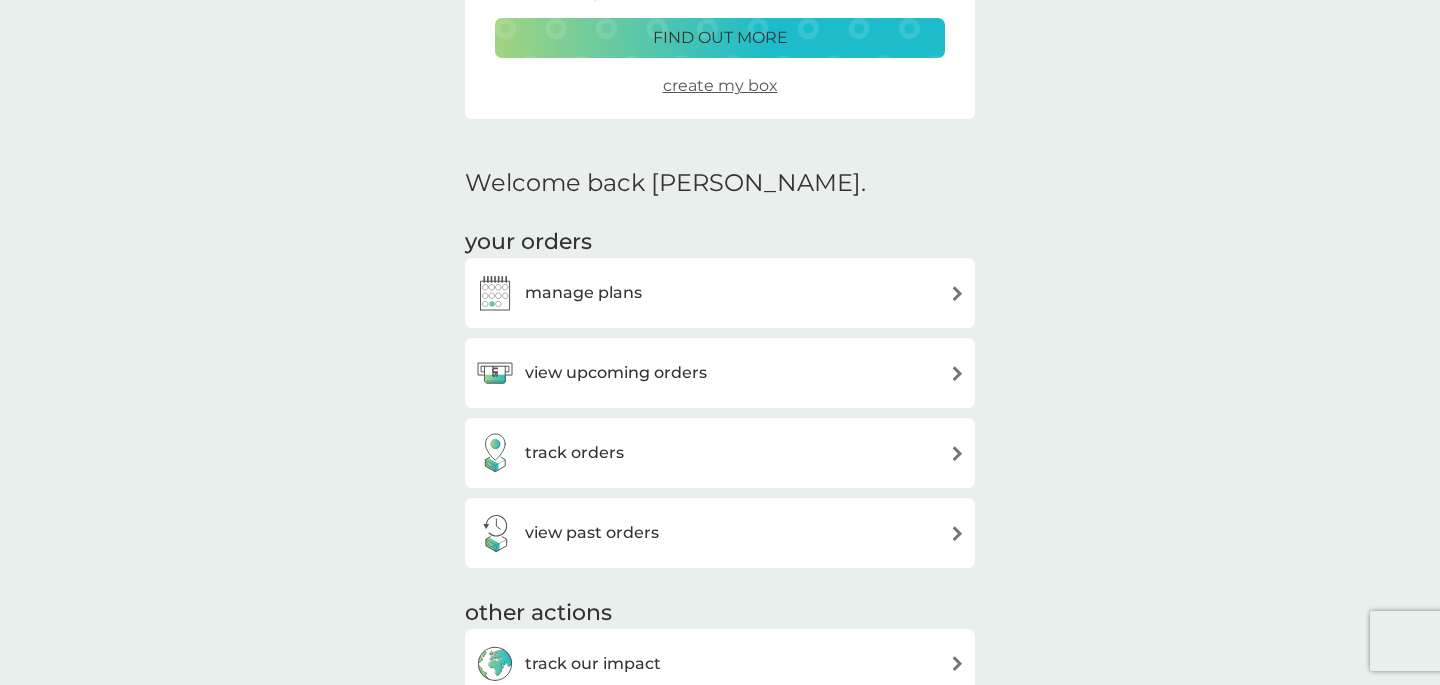 click on "view upcoming orders" at bounding box center (591, 373) 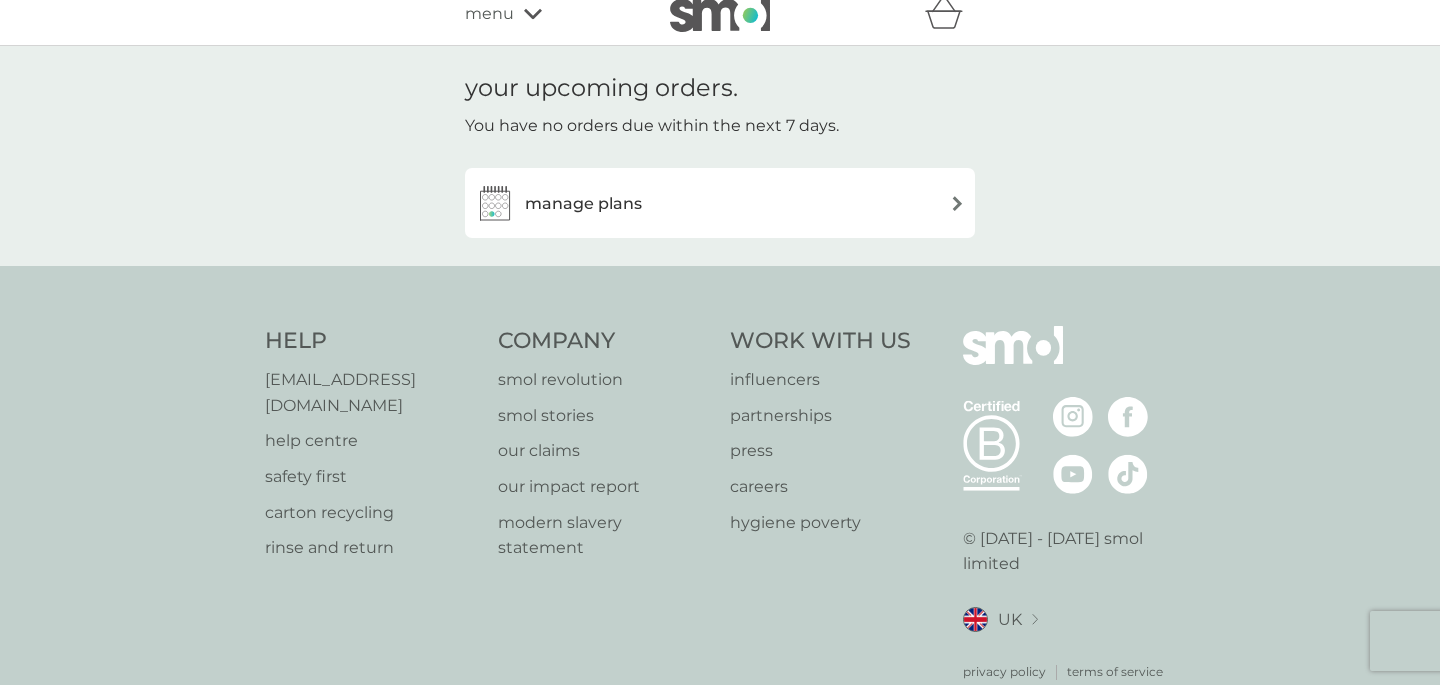 scroll, scrollTop: 48, scrollLeft: 0, axis: vertical 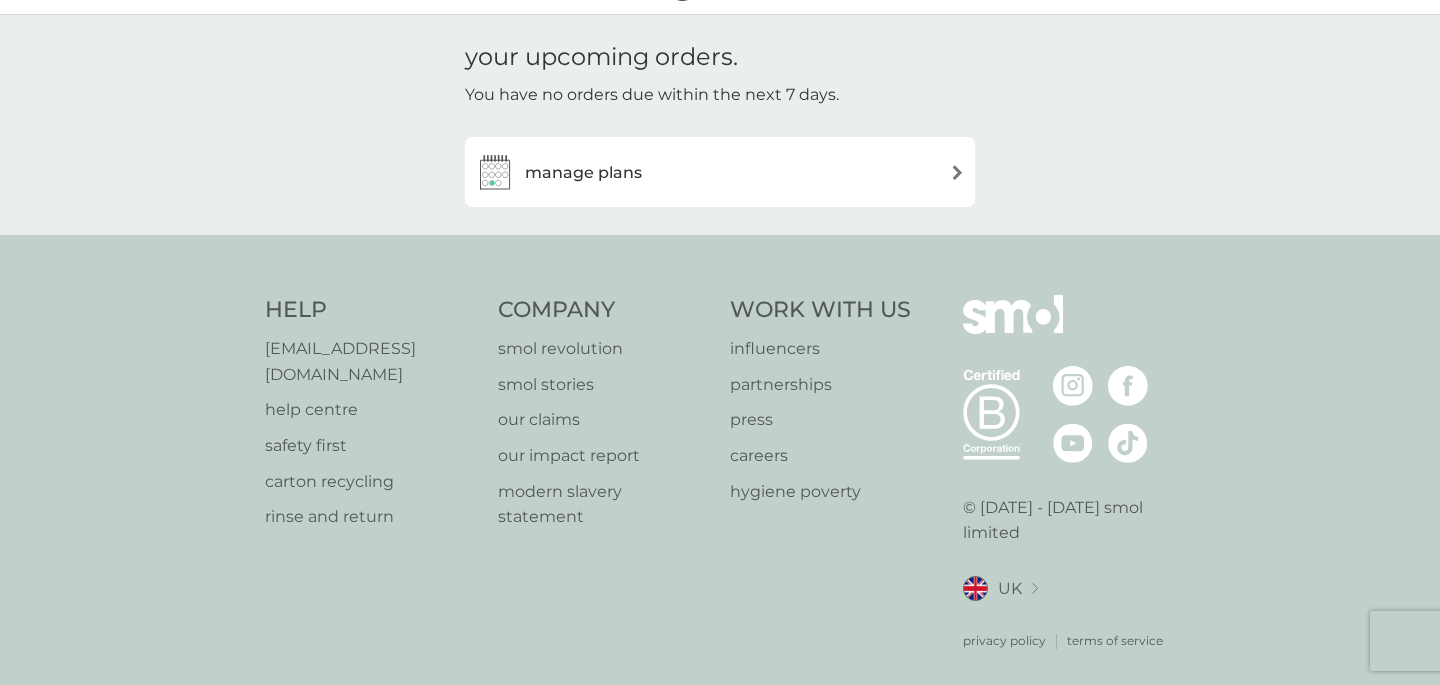 click on "manage plans" at bounding box center (720, 172) 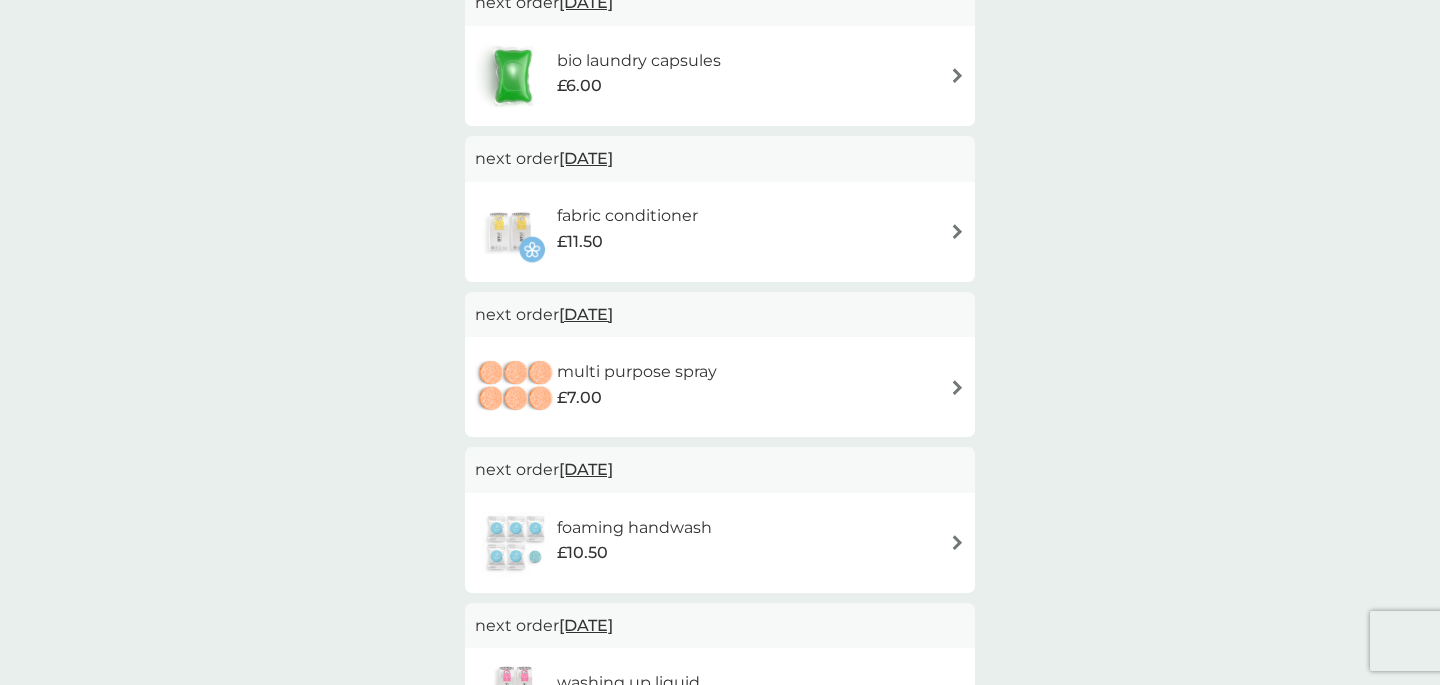 scroll, scrollTop: 749, scrollLeft: 0, axis: vertical 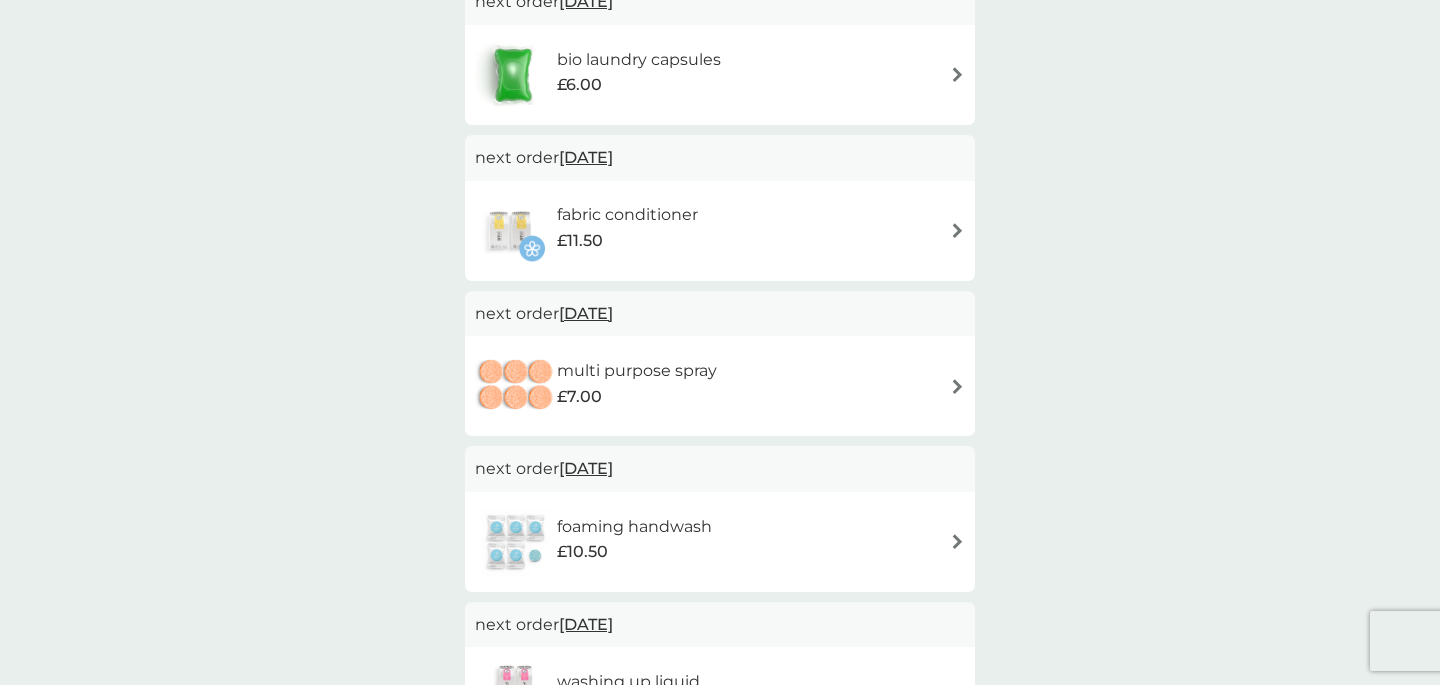 click on "fabric conditioner £11.50" at bounding box center [720, 231] 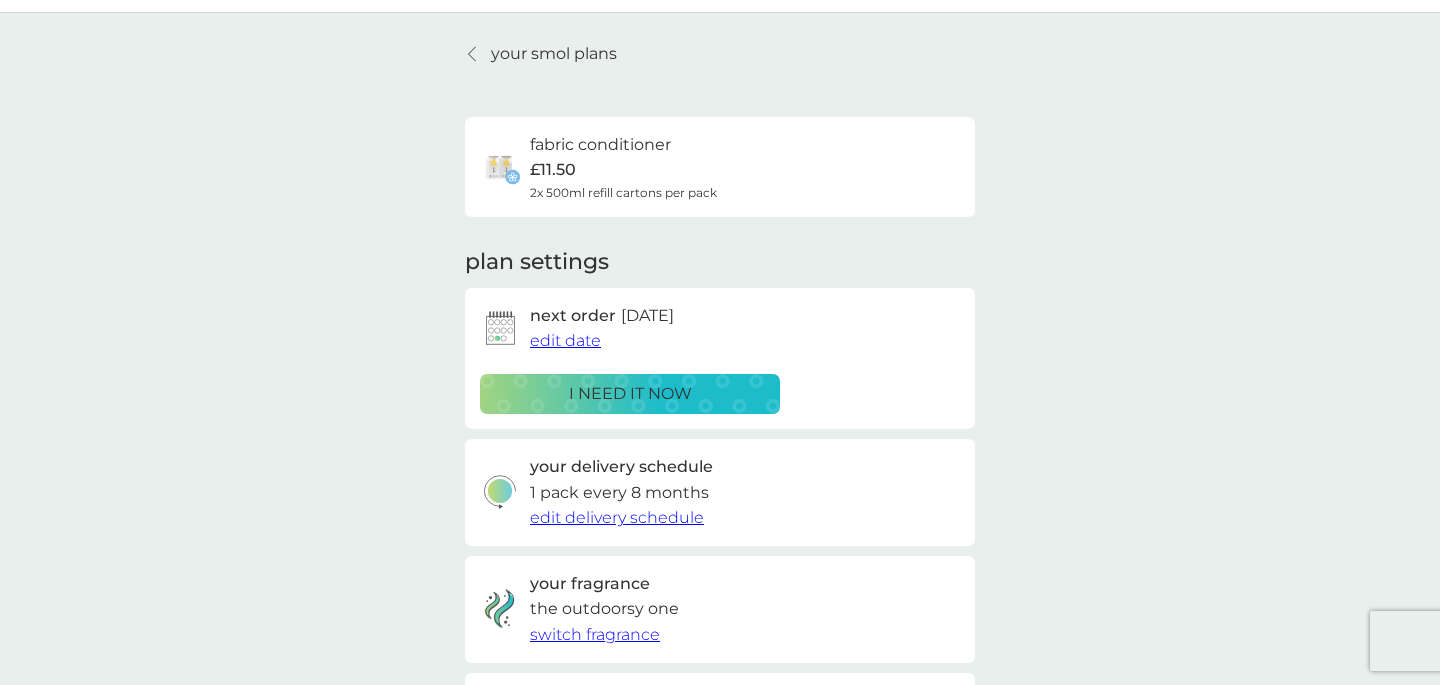 scroll, scrollTop: 60, scrollLeft: 0, axis: vertical 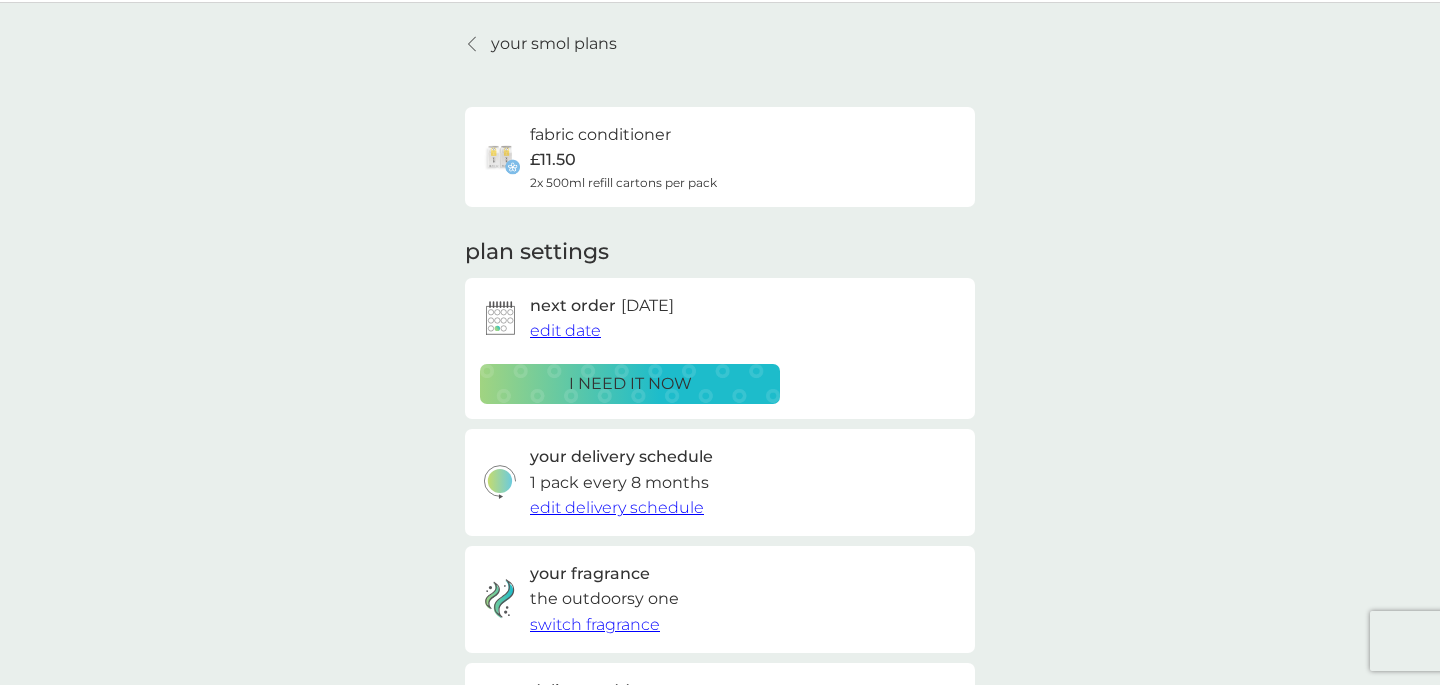 click on "i need it now" at bounding box center [630, 384] 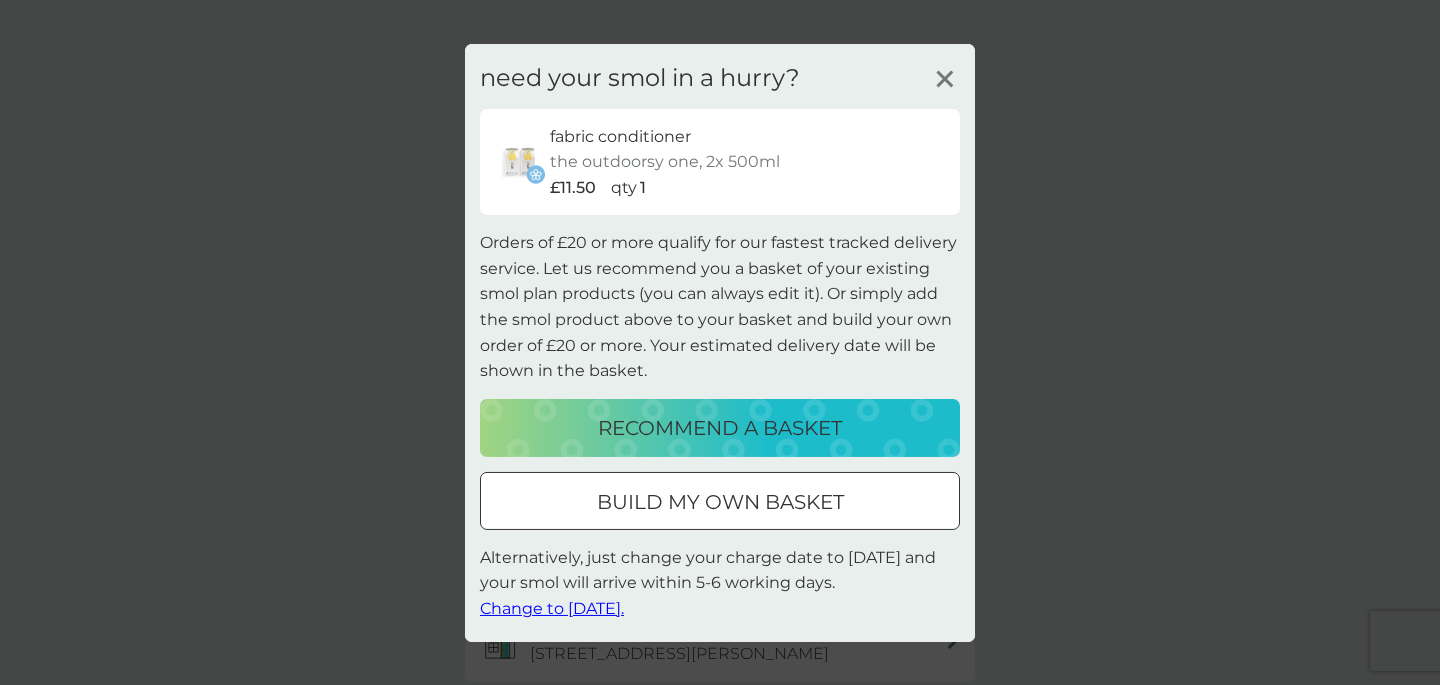 scroll, scrollTop: 132, scrollLeft: 0, axis: vertical 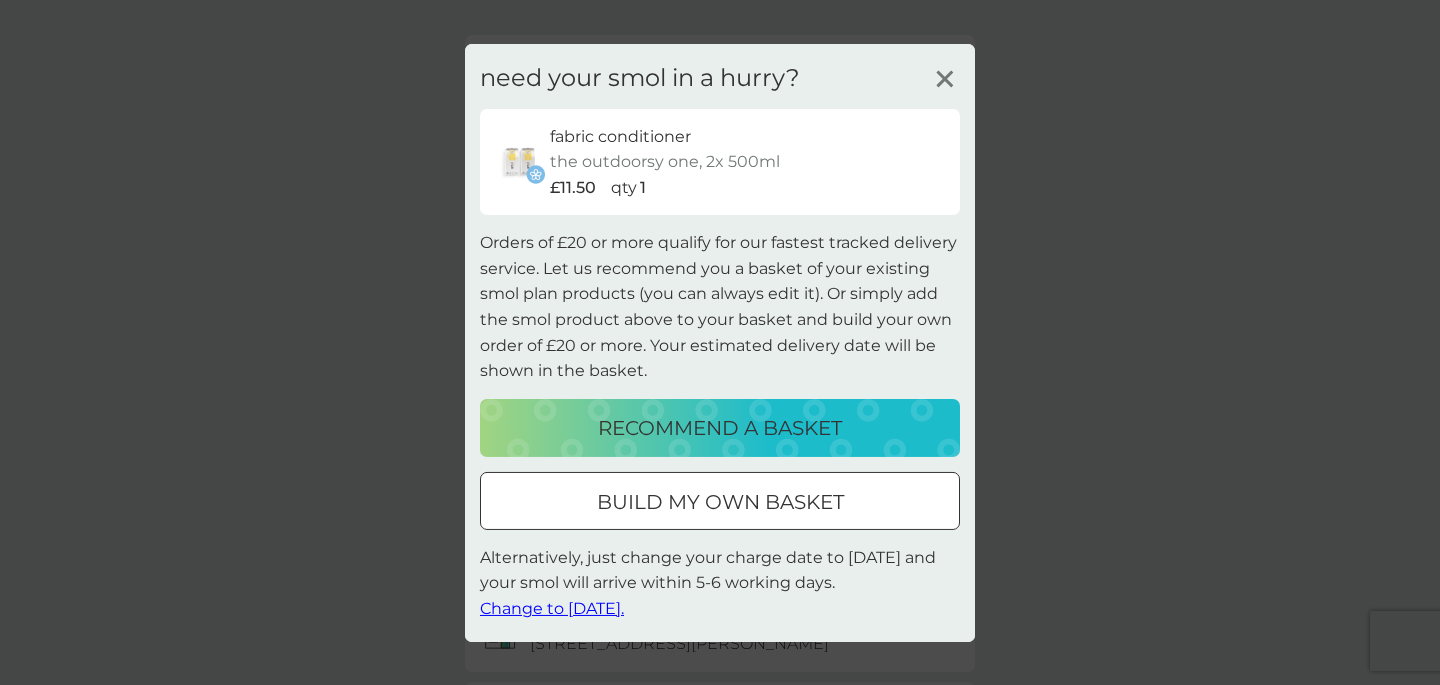 click 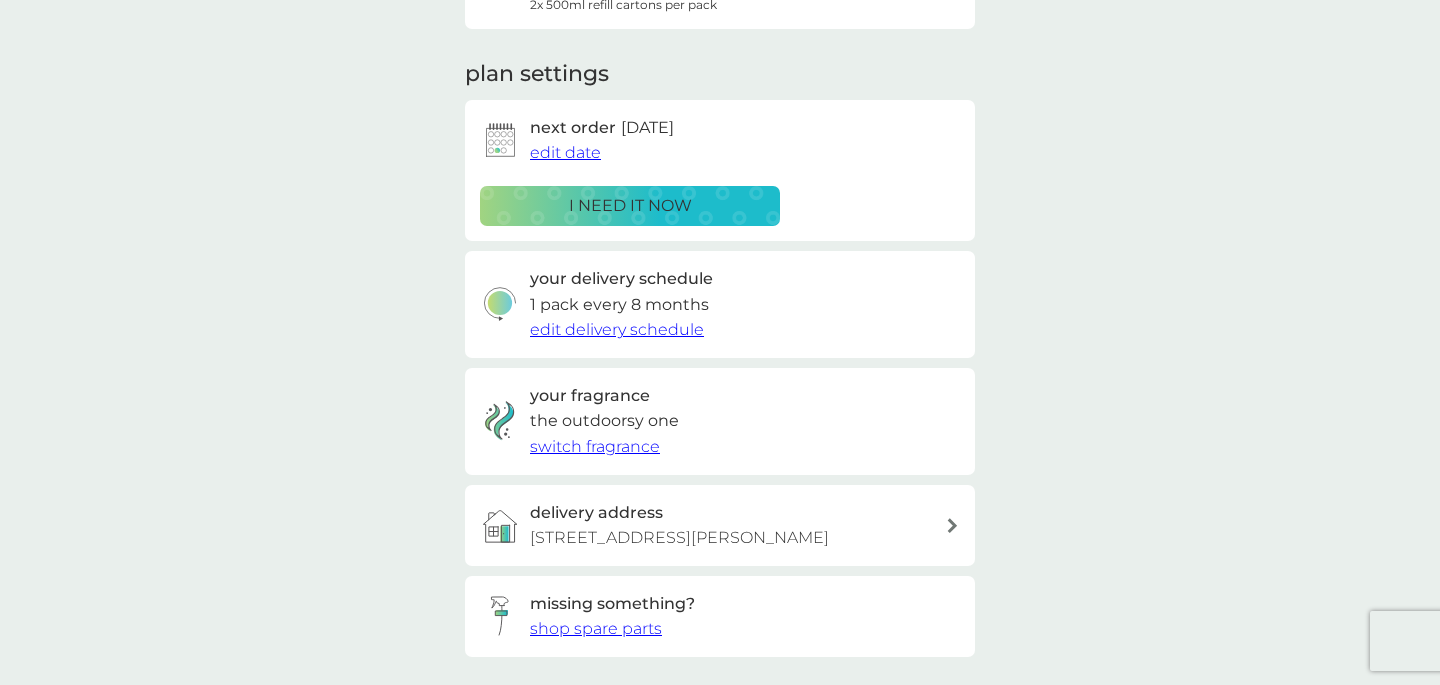 scroll, scrollTop: 198, scrollLeft: 0, axis: vertical 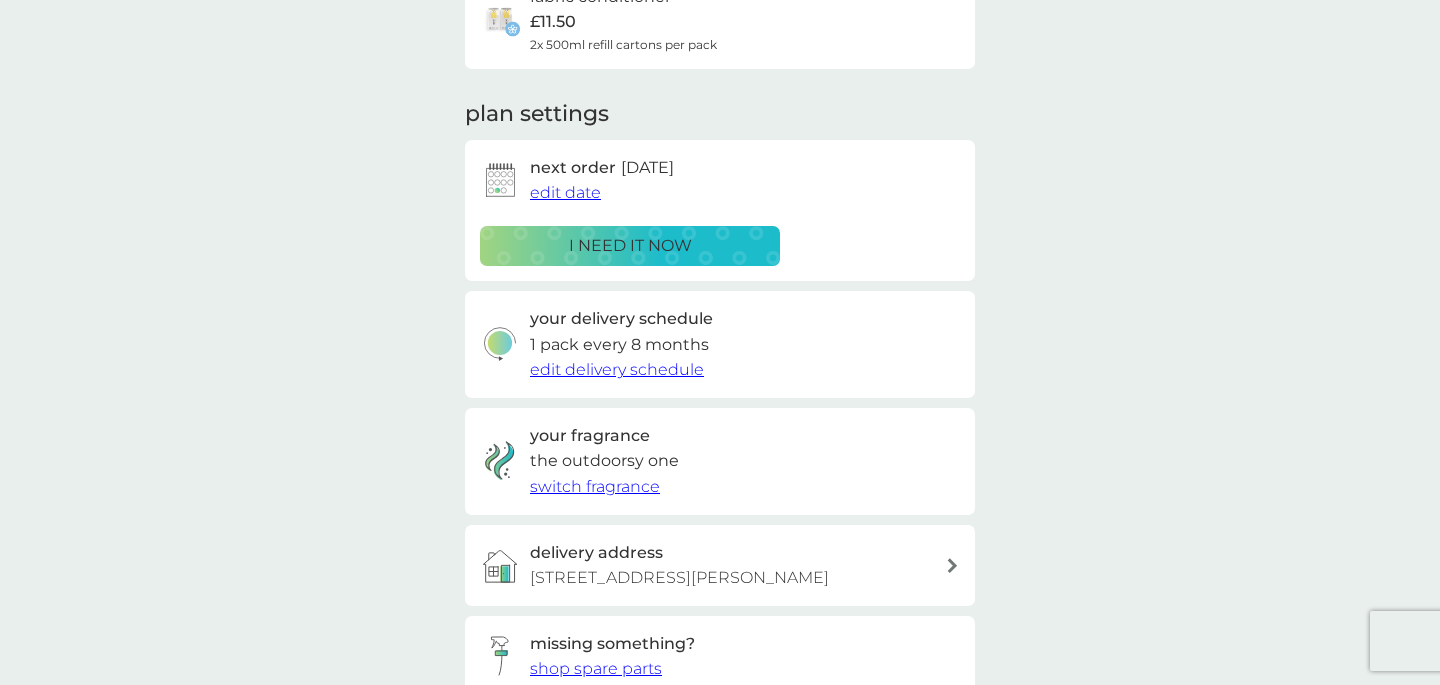 click on "edit date" at bounding box center [565, 192] 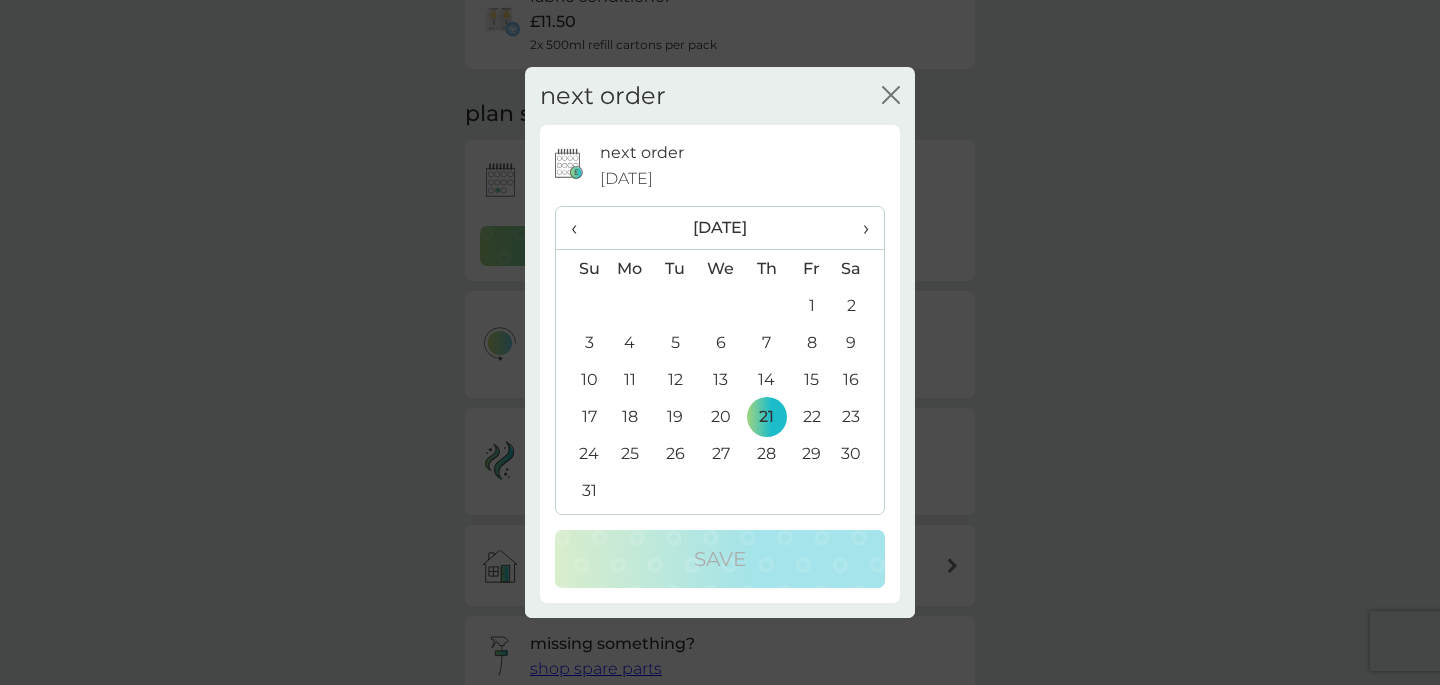 click on "22" at bounding box center (811, 416) 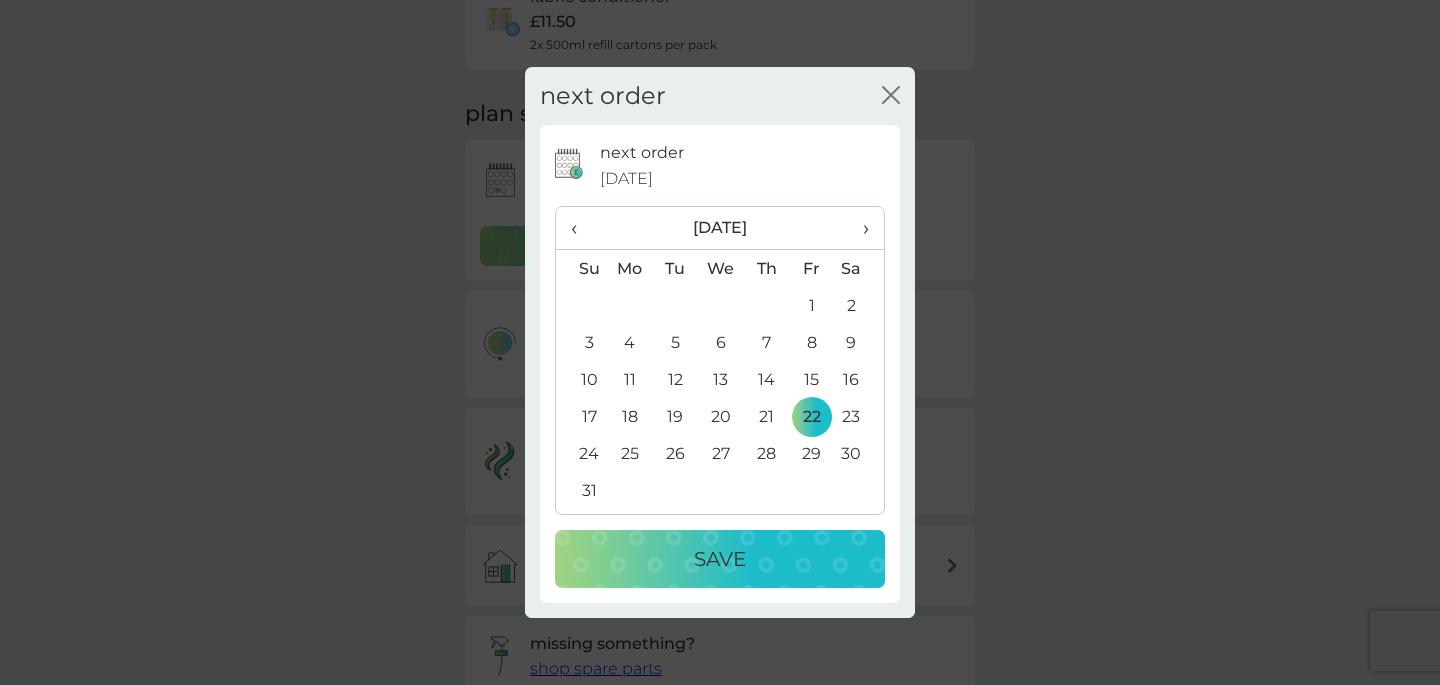 click on "Save" at bounding box center [720, 559] 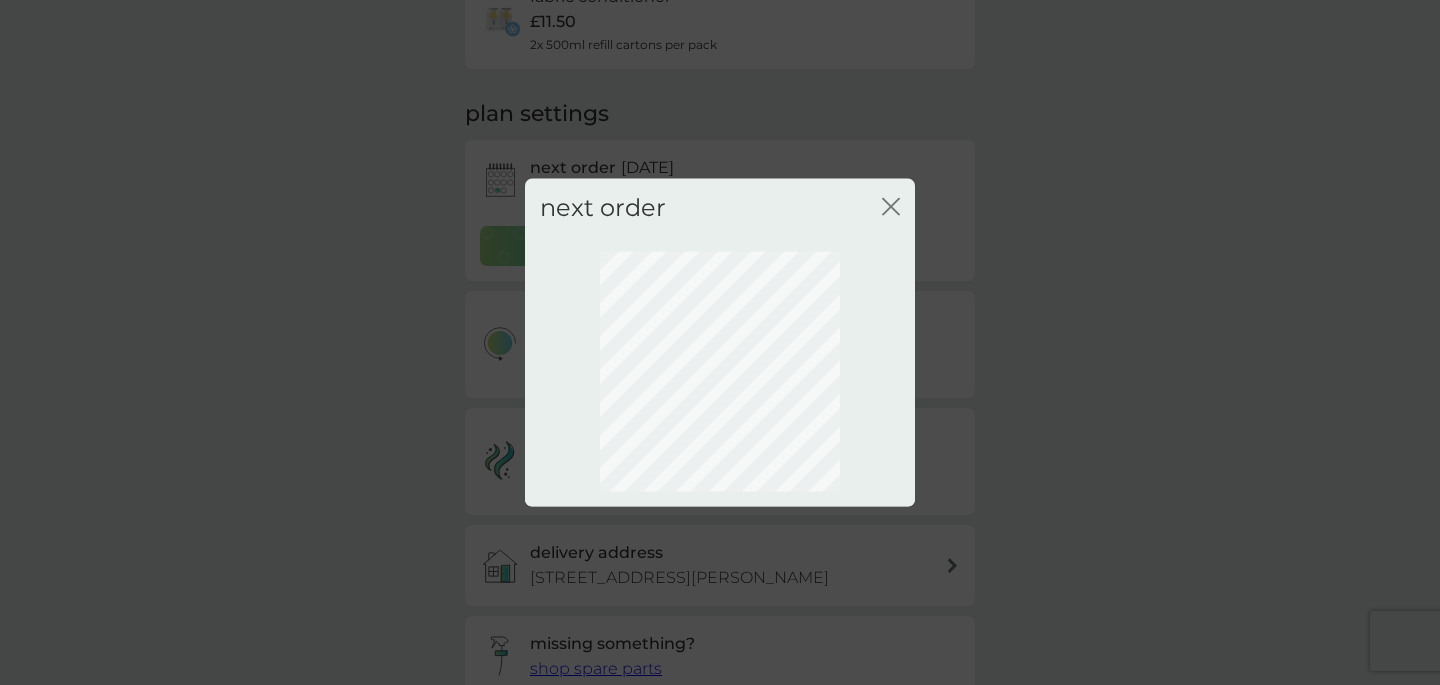 click on "close" 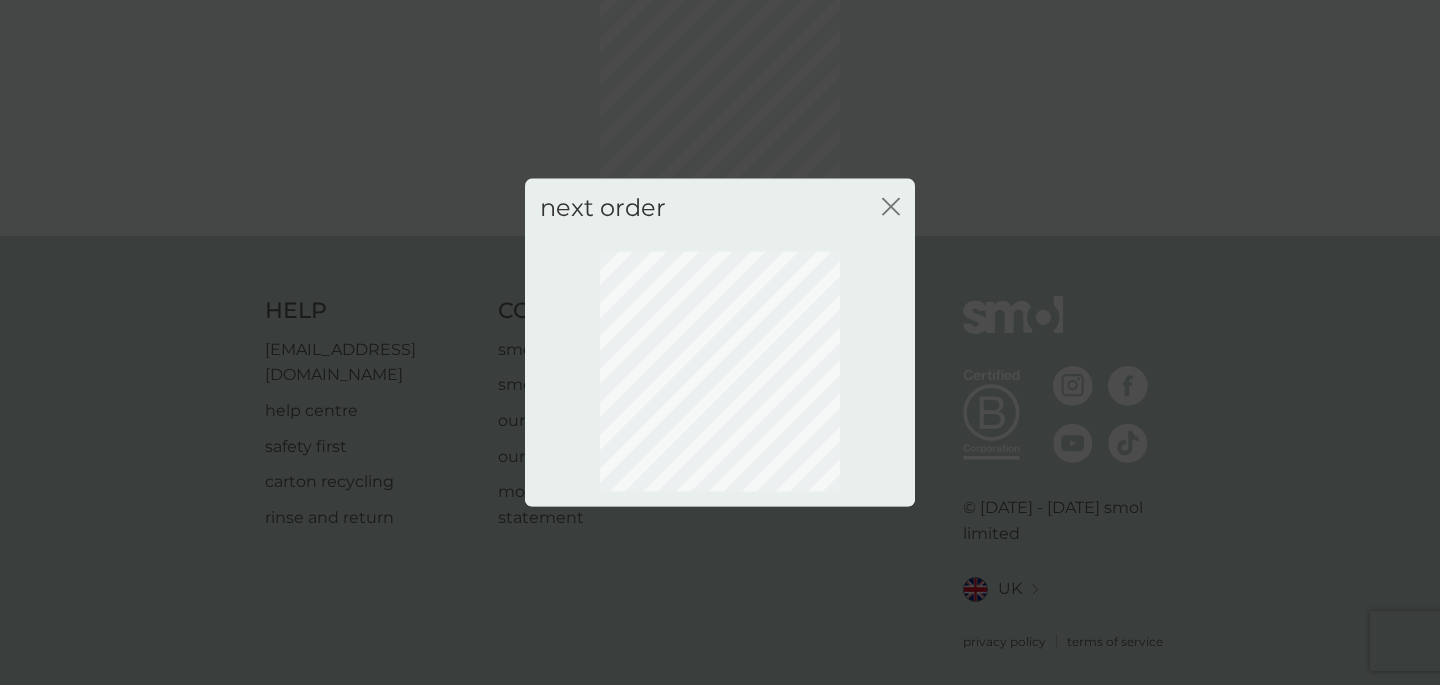 click on "next order close" at bounding box center (720, 207) 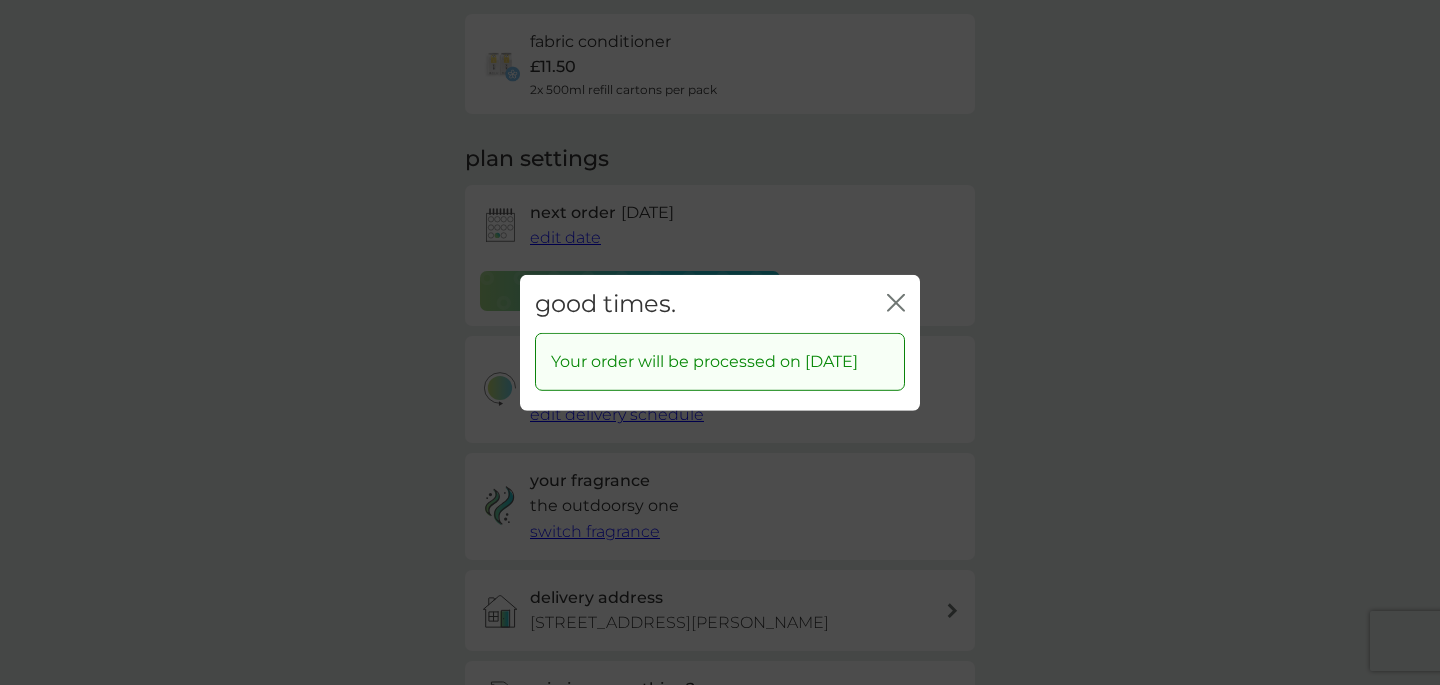 click 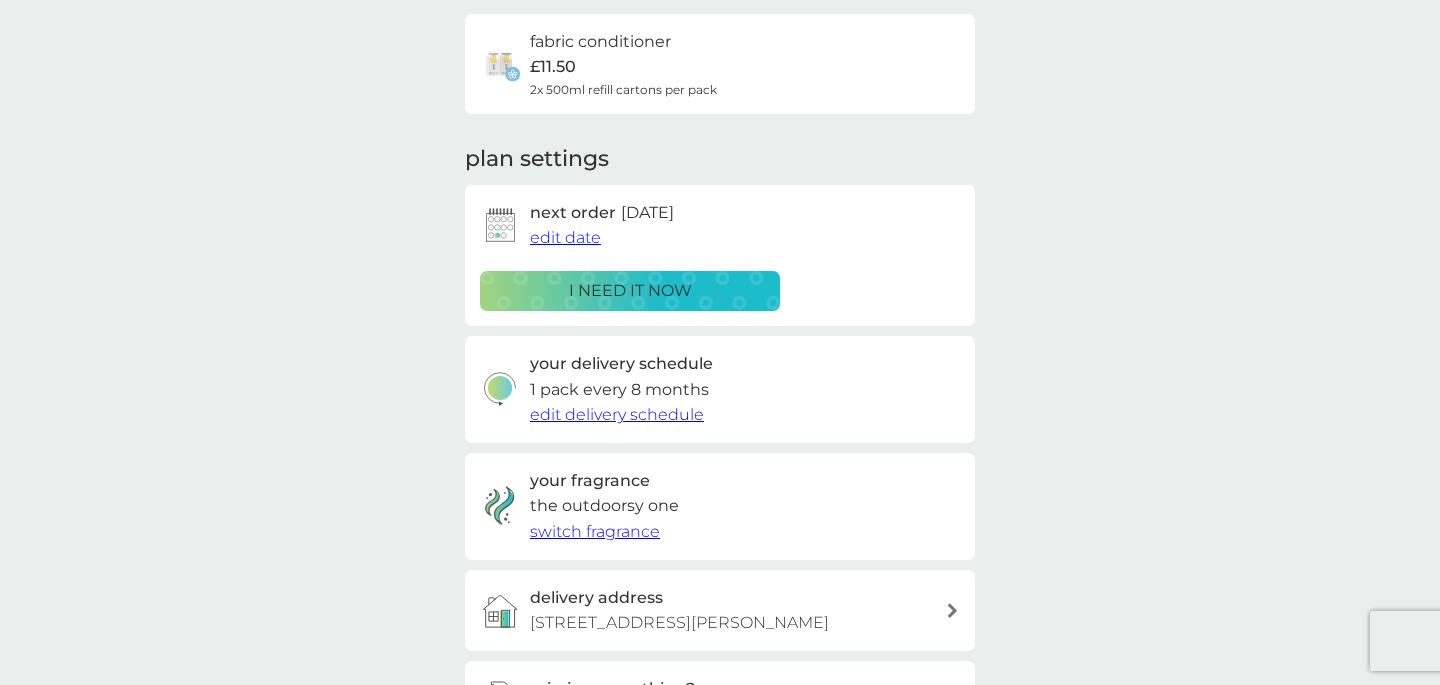 click on "edit date" at bounding box center (565, 237) 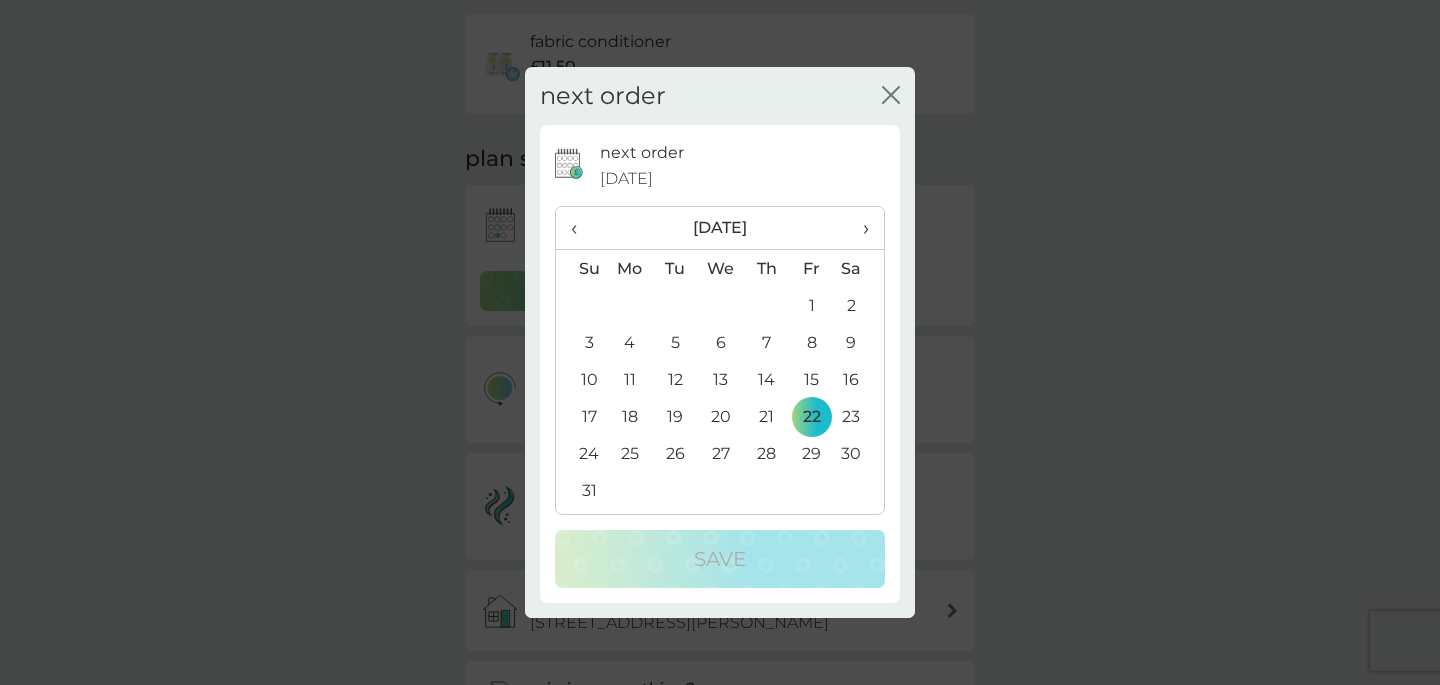 click on "‹" at bounding box center [581, 228] 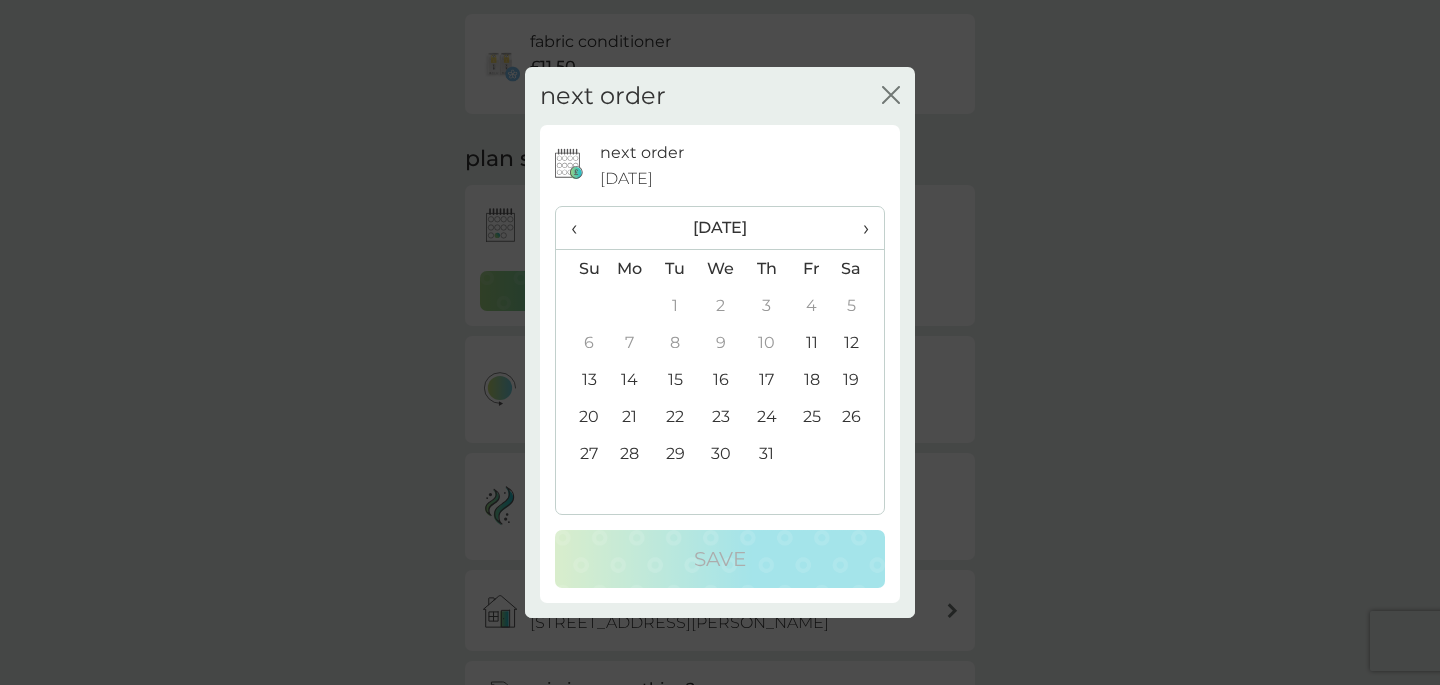 click on "11" at bounding box center (811, 342) 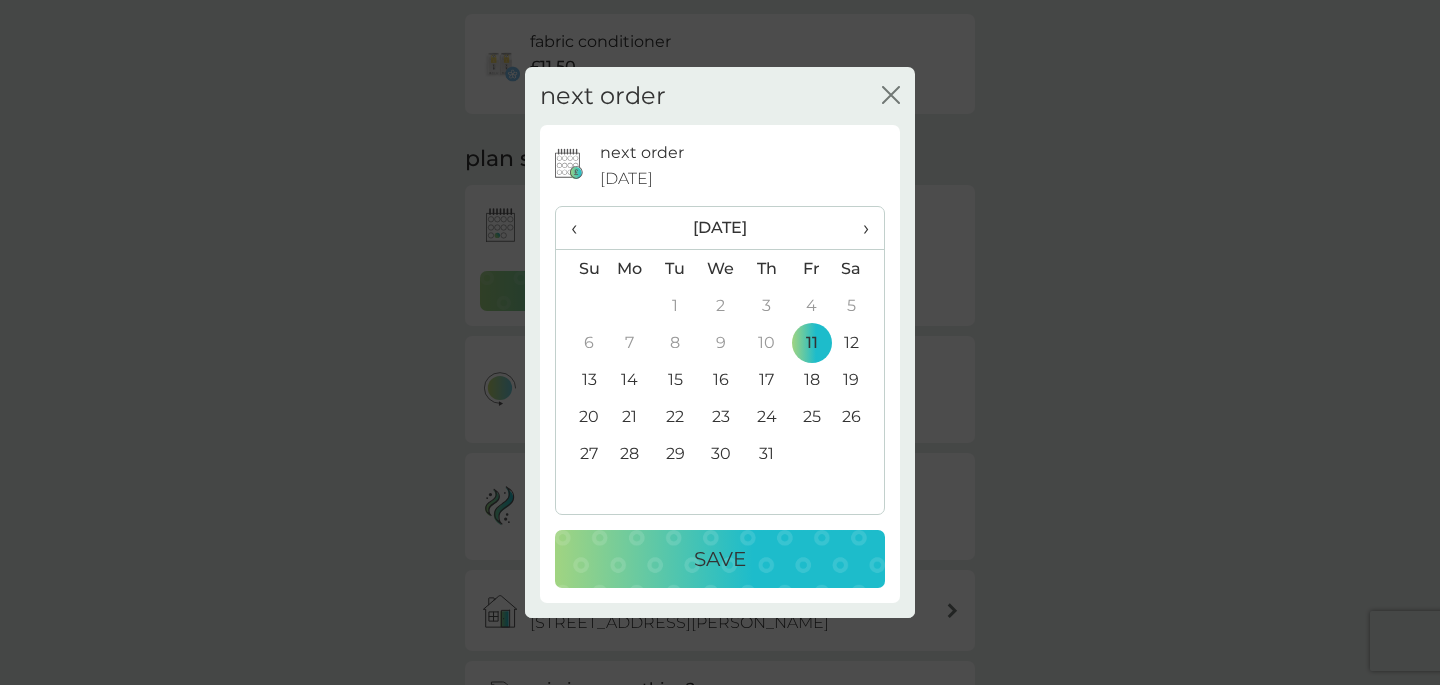 click on "Save" at bounding box center [720, 559] 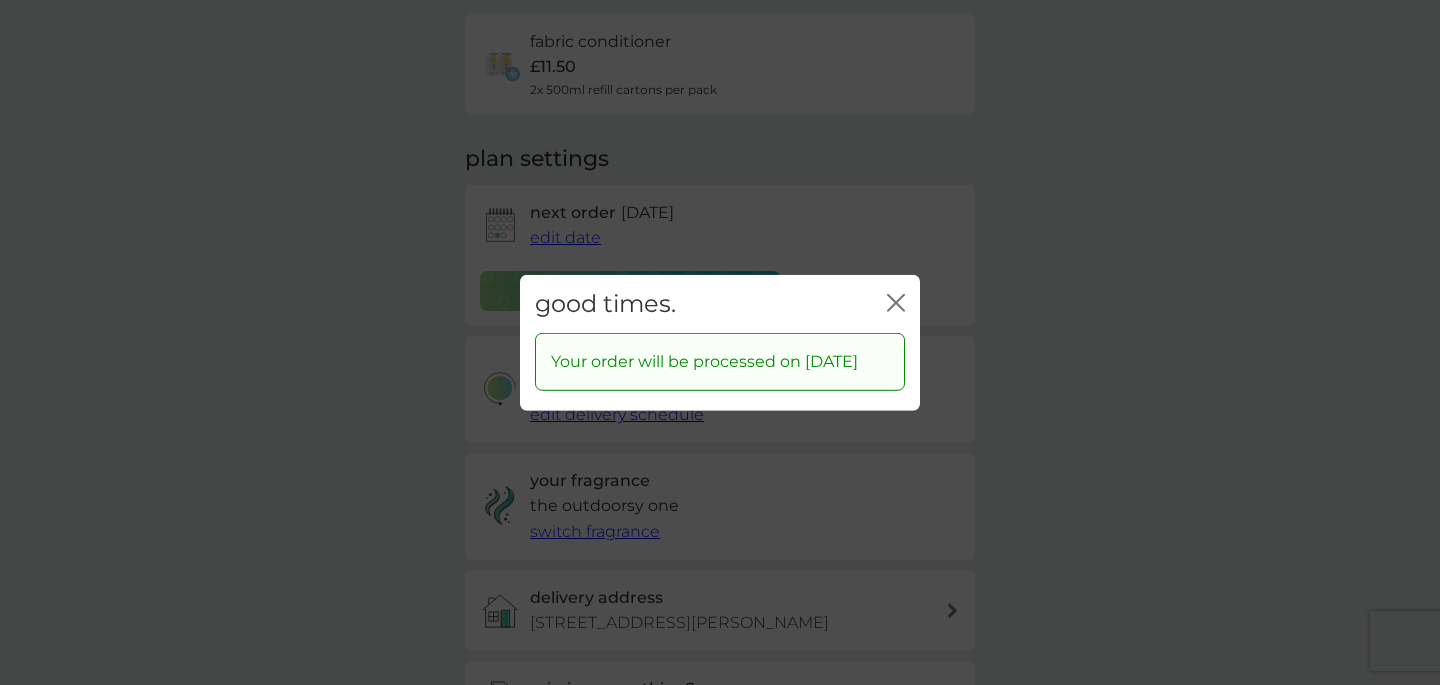 click 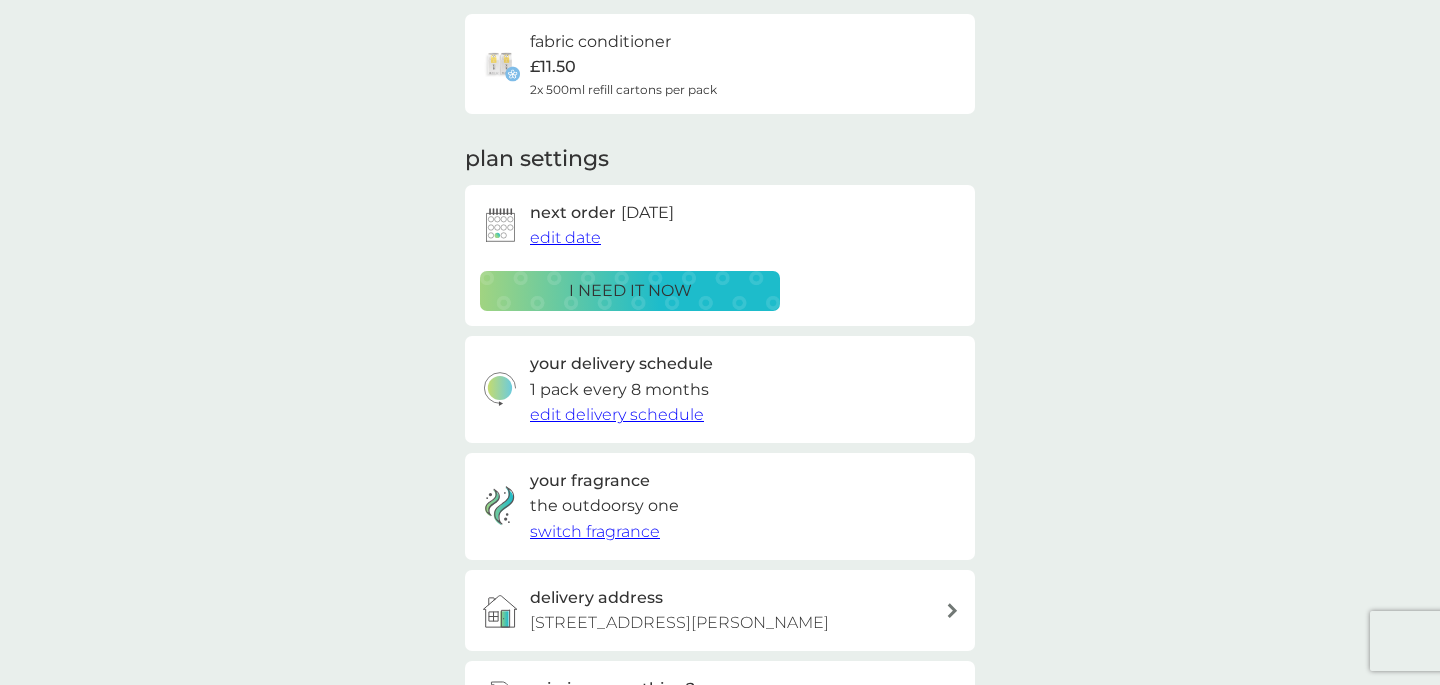 scroll, scrollTop: 171, scrollLeft: 0, axis: vertical 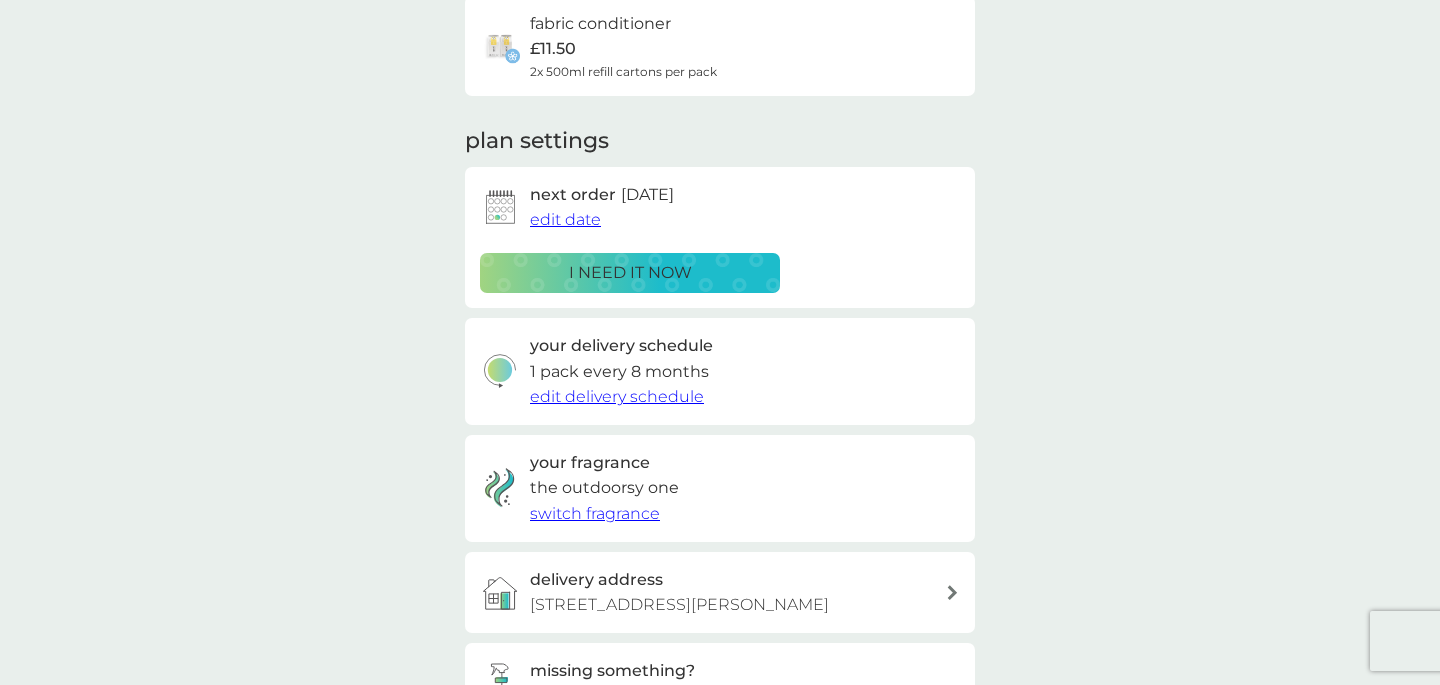 click on "switch fragrance" at bounding box center (595, 513) 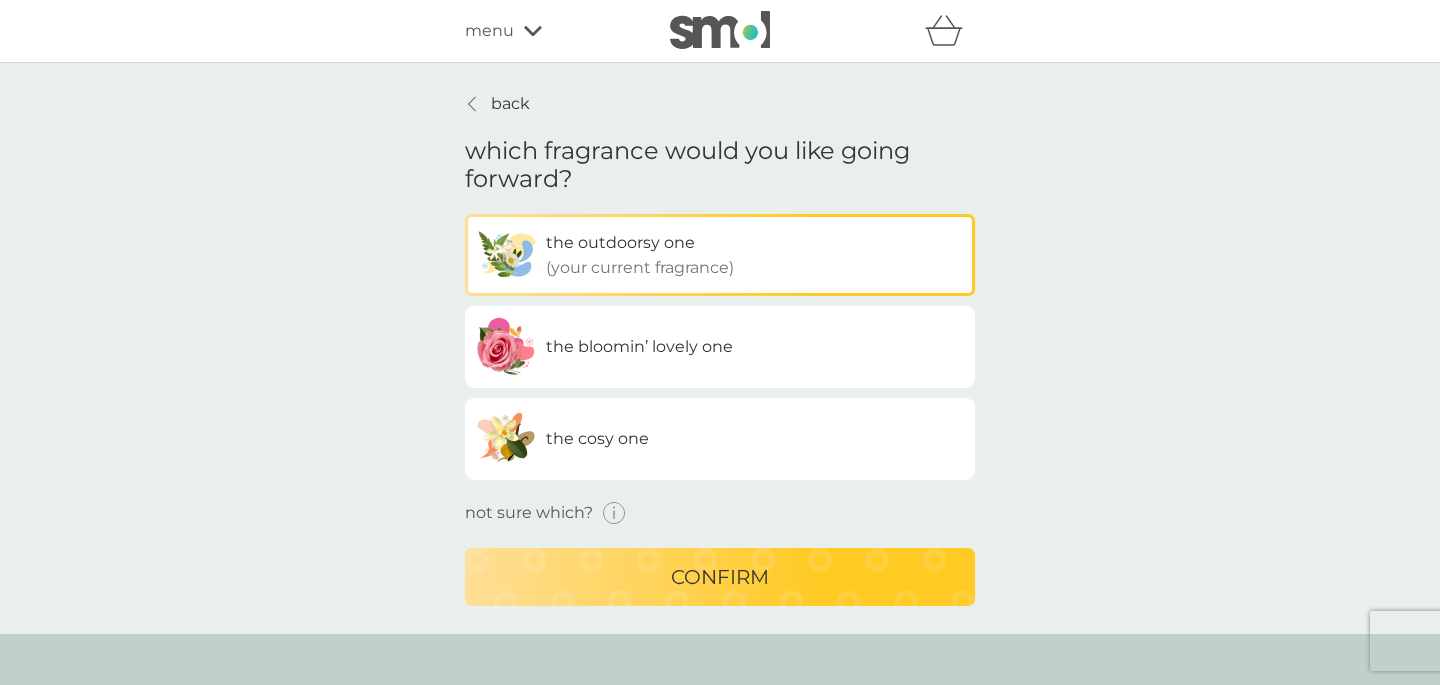 click on "back which fragrance would you like going forward? the outdoorsy one (your current fragrance) the bloomin’ lovely one the cosy one not sure which? confirm" at bounding box center (720, 348) 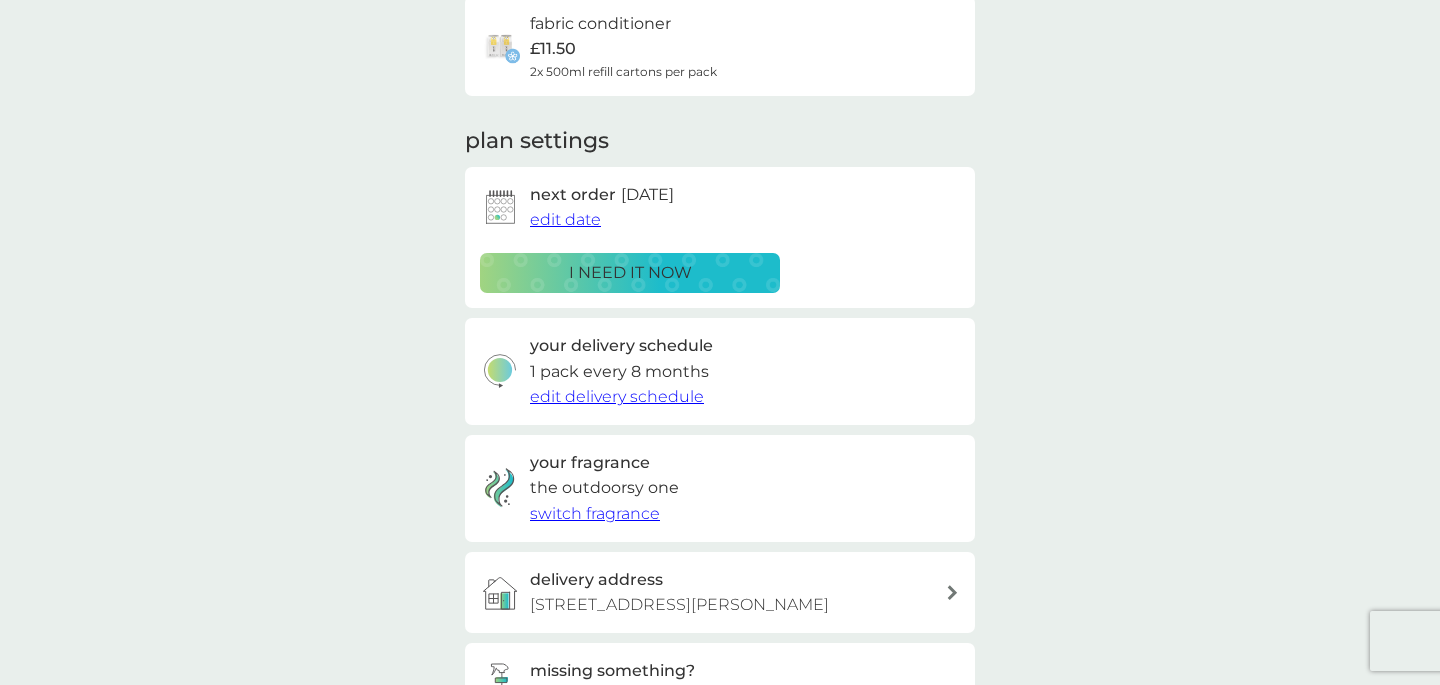 scroll, scrollTop: 749, scrollLeft: 0, axis: vertical 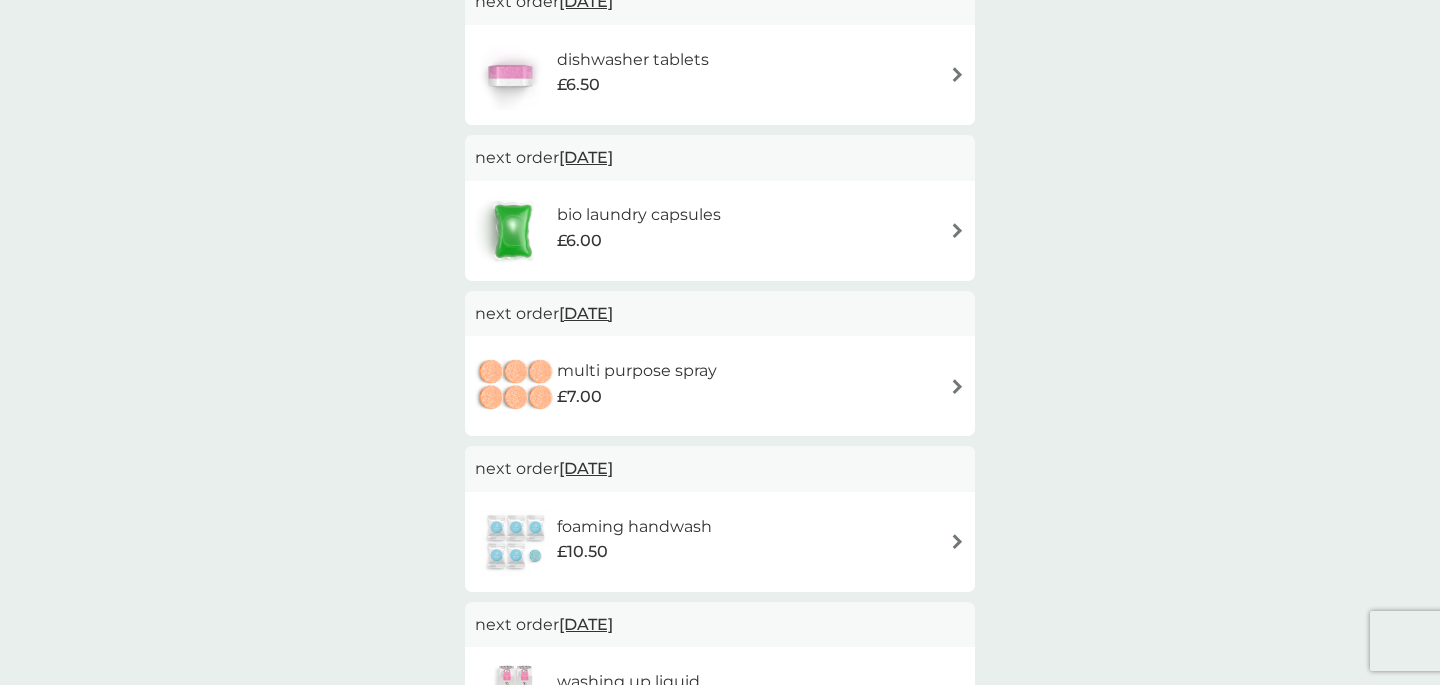 click on "£6.00" at bounding box center (639, 241) 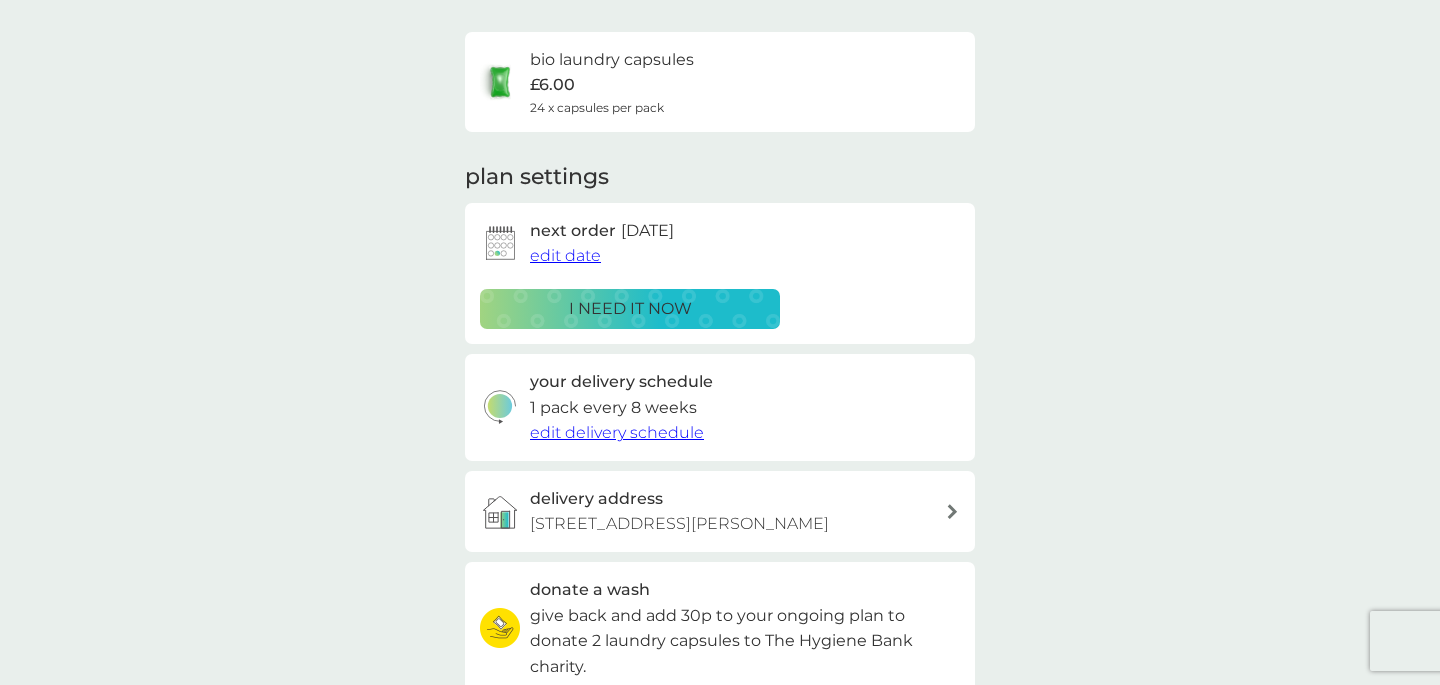 scroll, scrollTop: 0, scrollLeft: 0, axis: both 